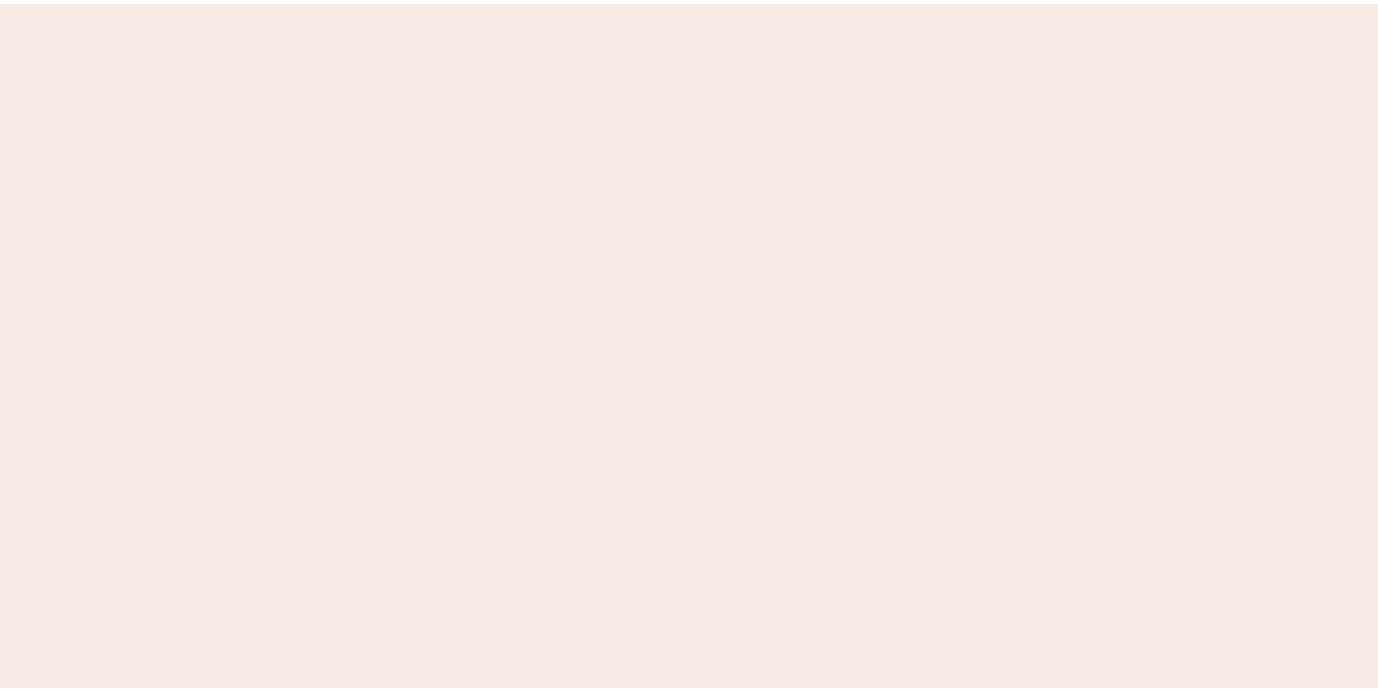 scroll, scrollTop: 0, scrollLeft: 0, axis: both 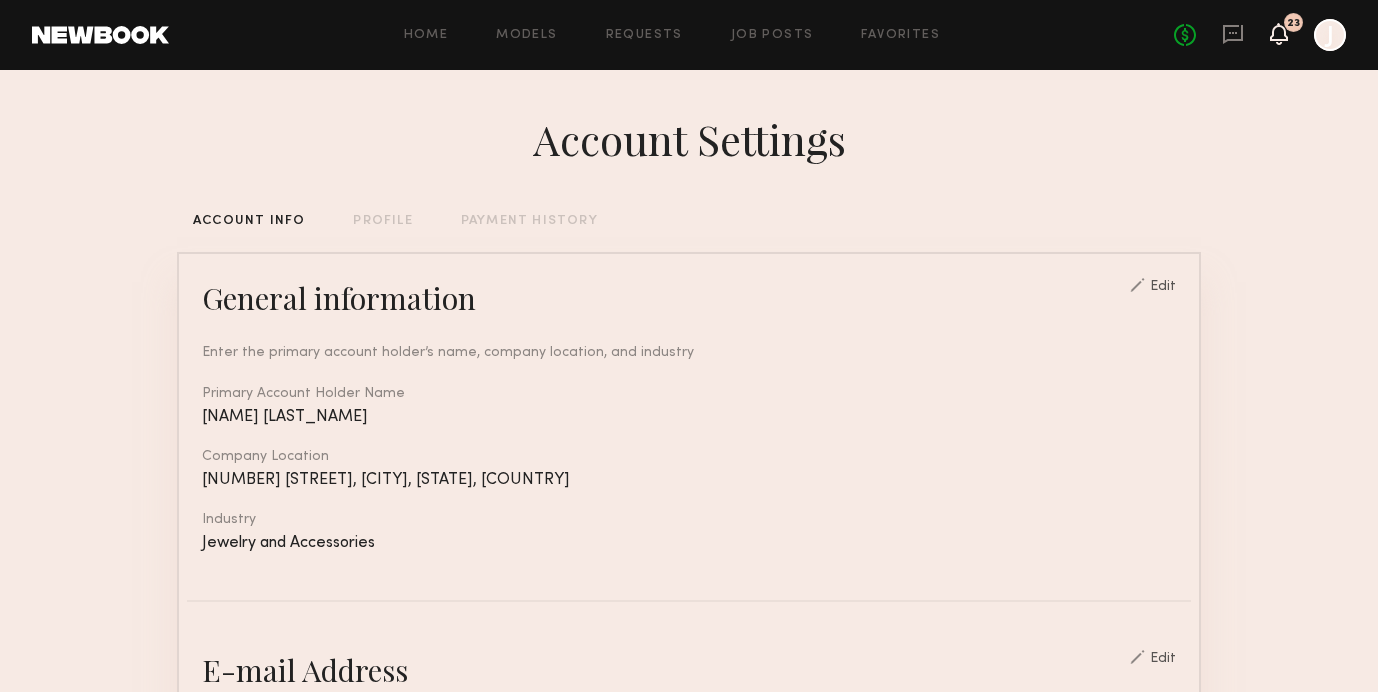 click 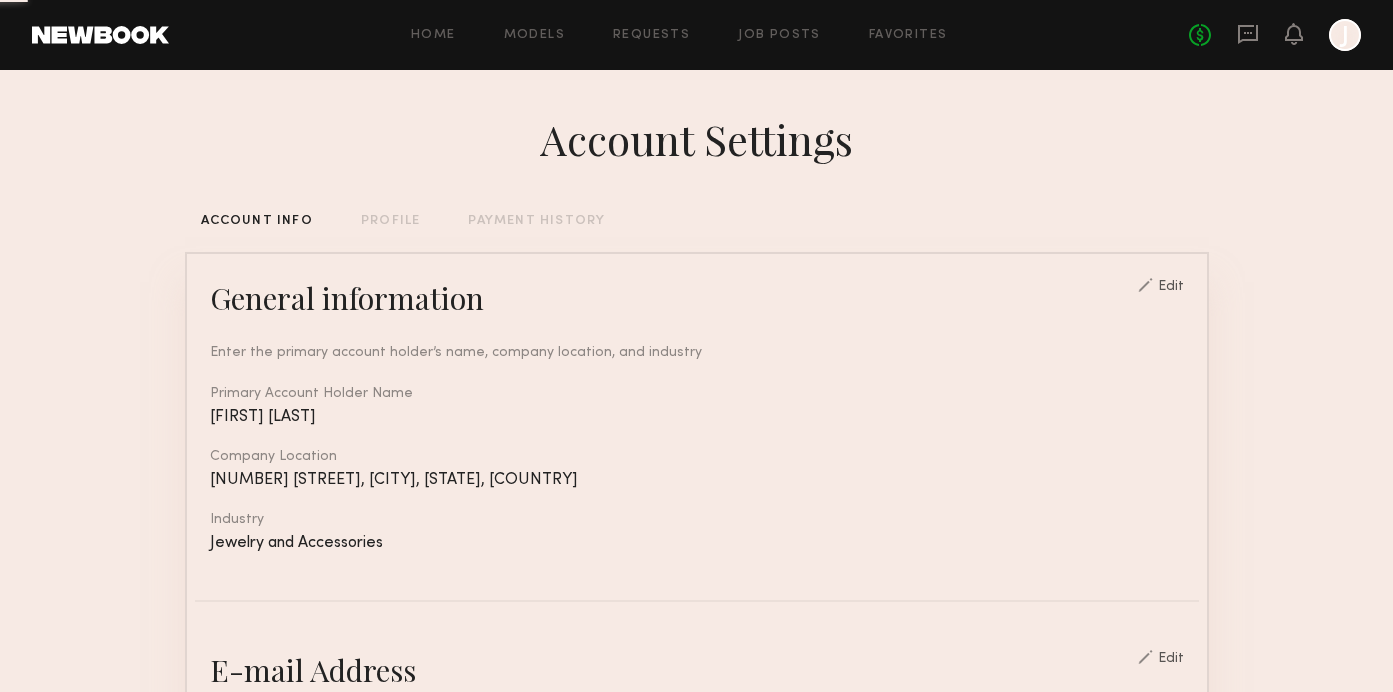 scroll, scrollTop: 0, scrollLeft: 0, axis: both 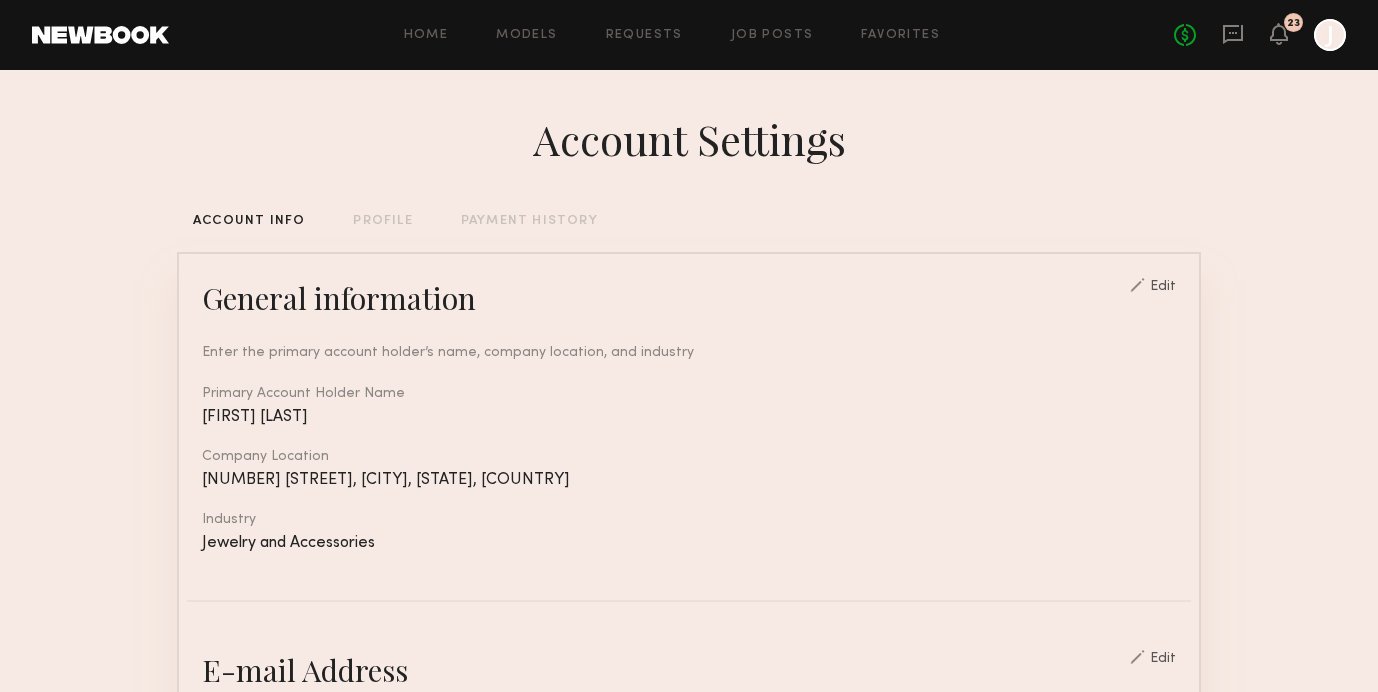 click on "No fees up to $5,000 23 J" 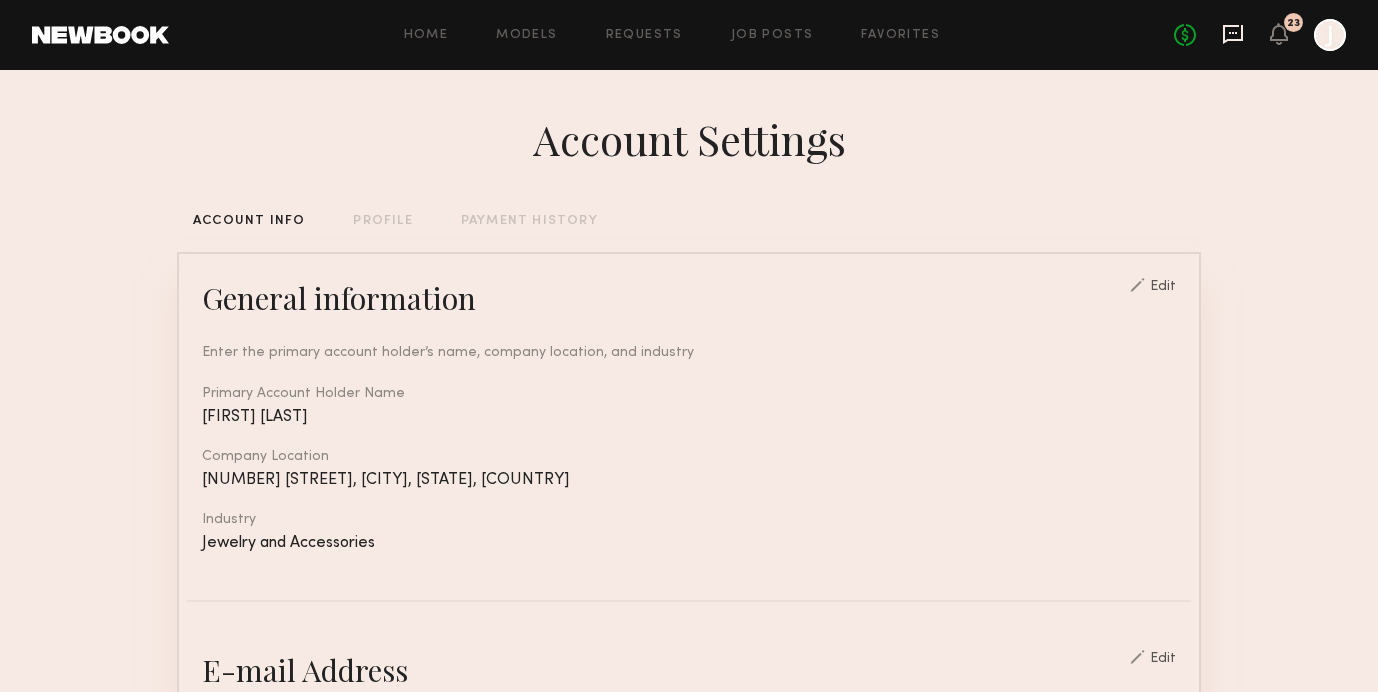 click 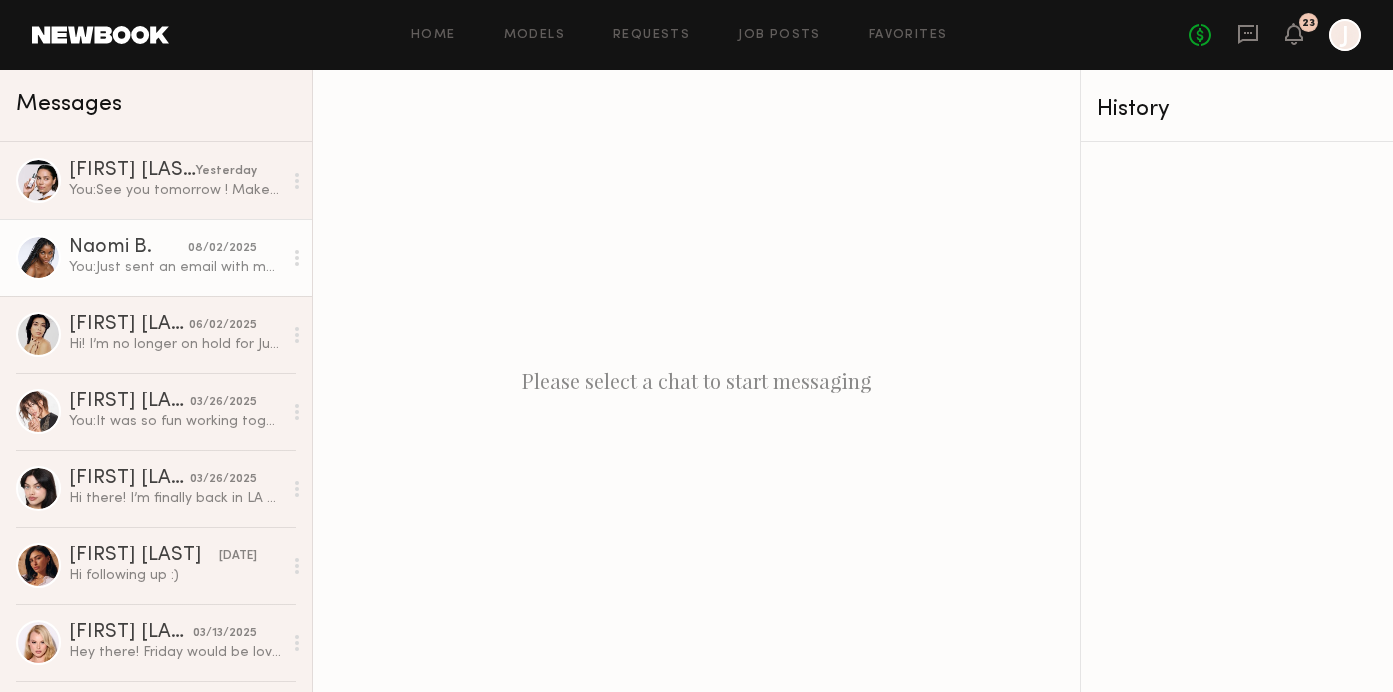 click on "You:  Just sent an email with more details :)" 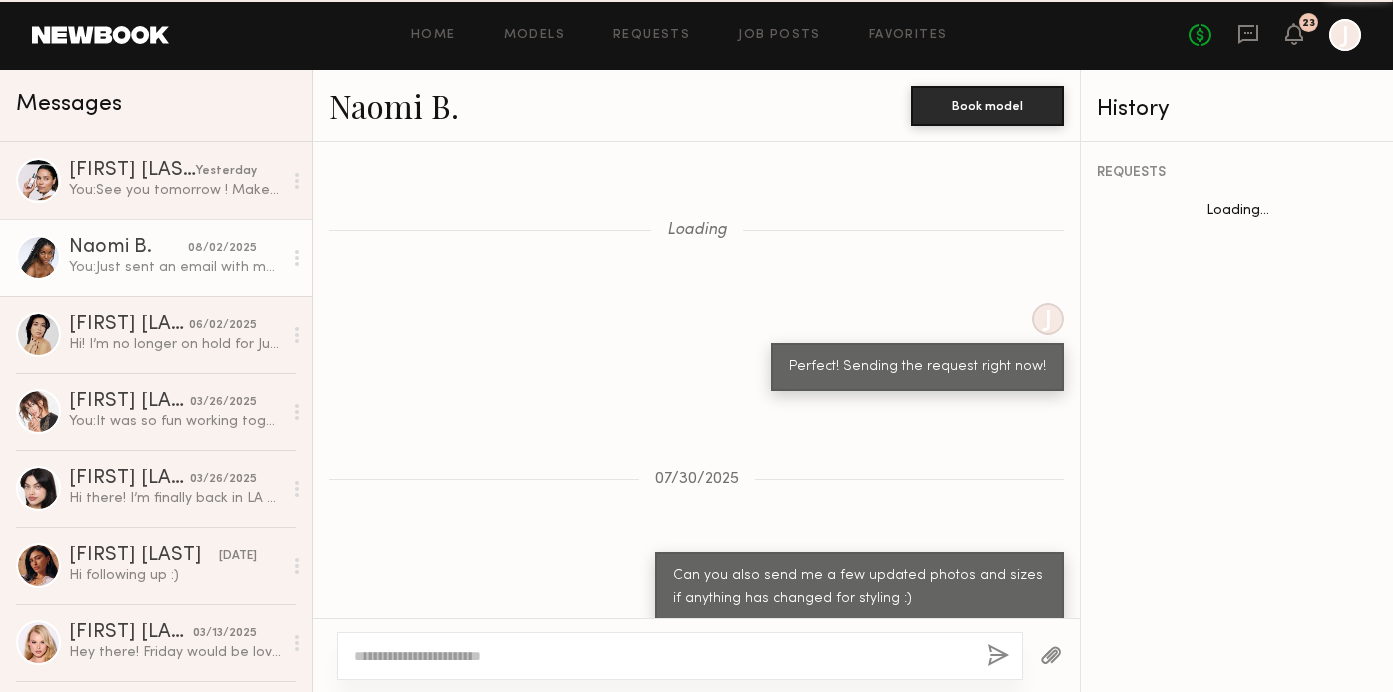 scroll, scrollTop: 2321, scrollLeft: 0, axis: vertical 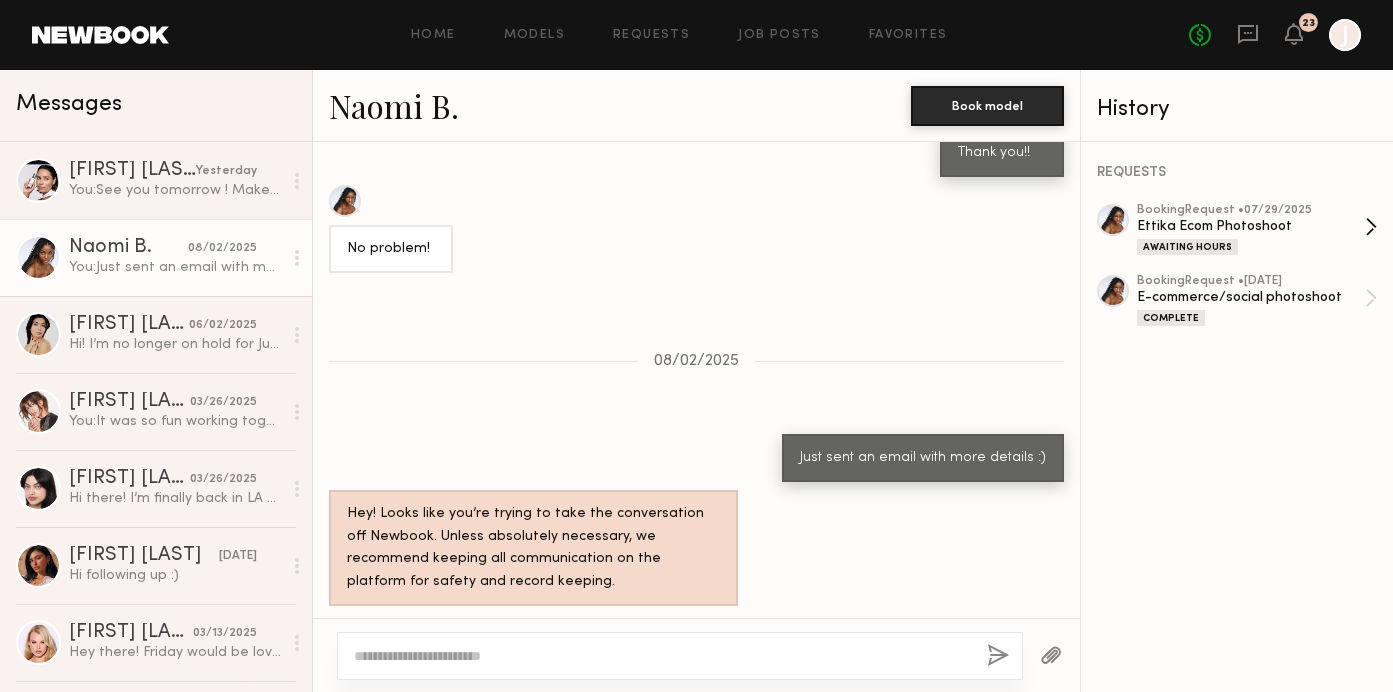 click on "Ettika Ecom Photoshoot" 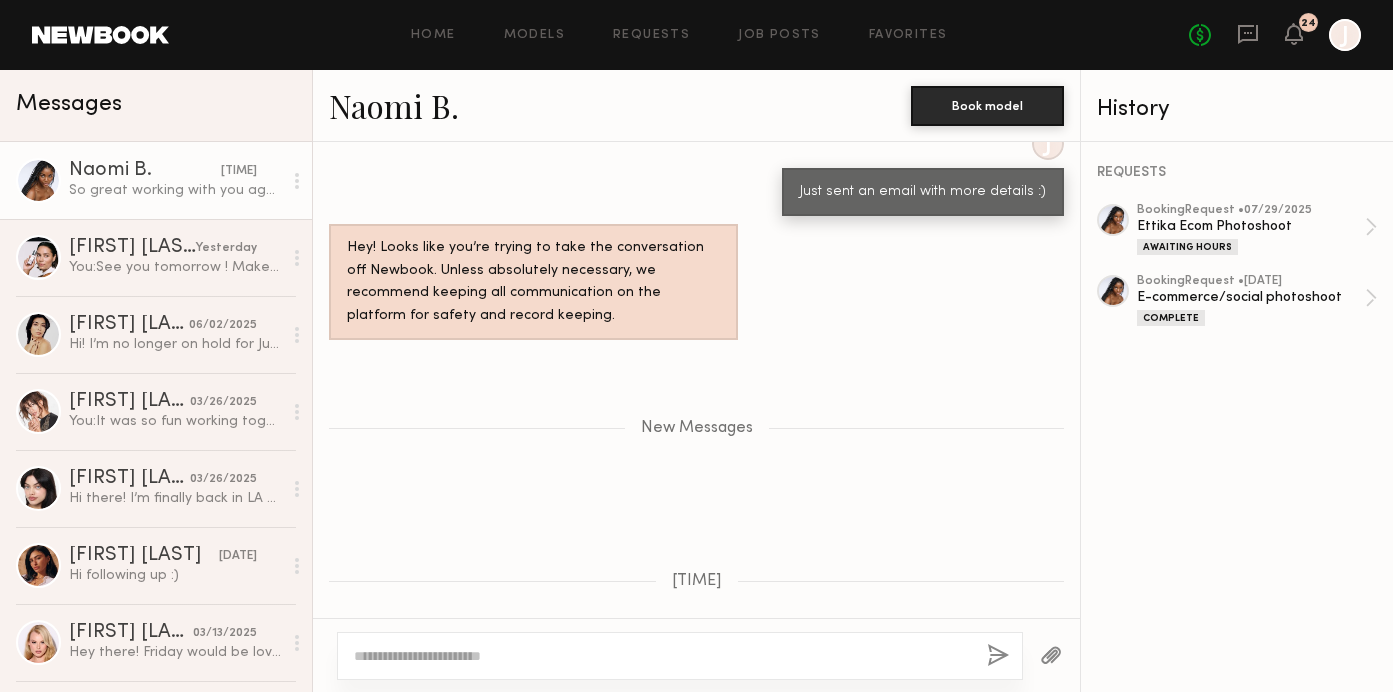 scroll, scrollTop: 2721, scrollLeft: 0, axis: vertical 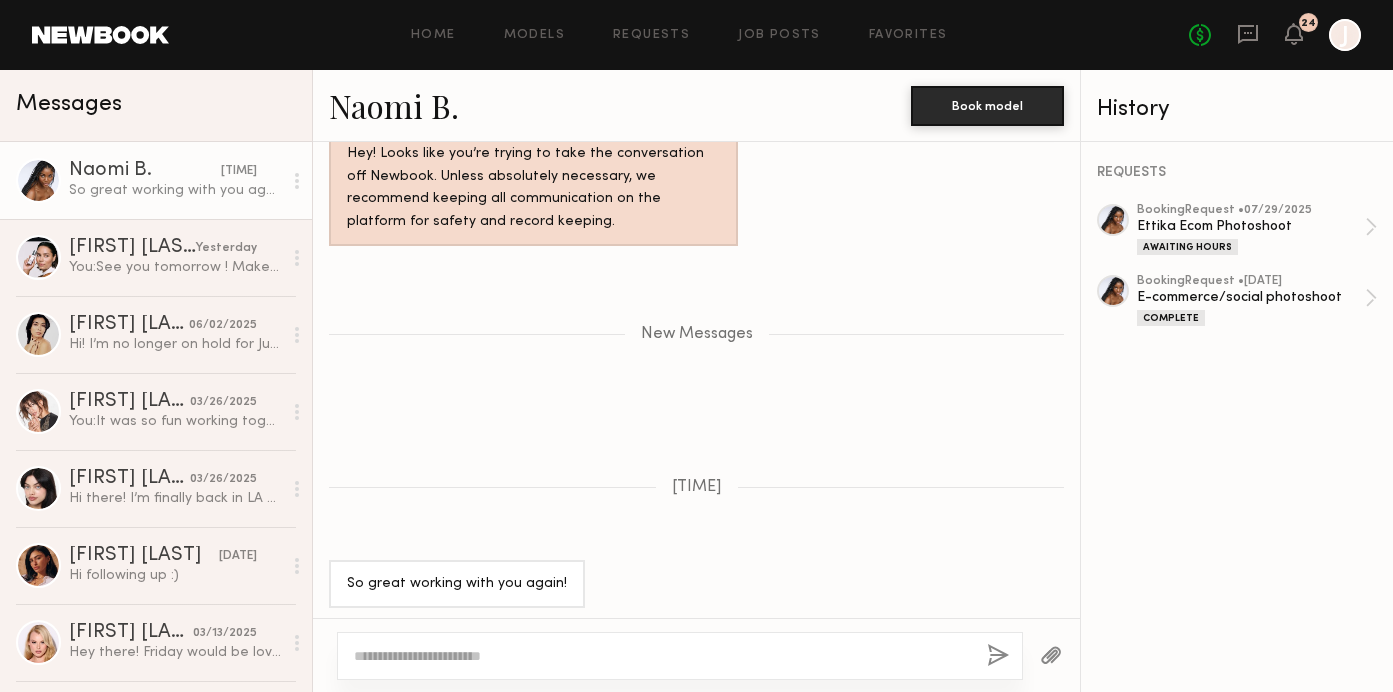 click 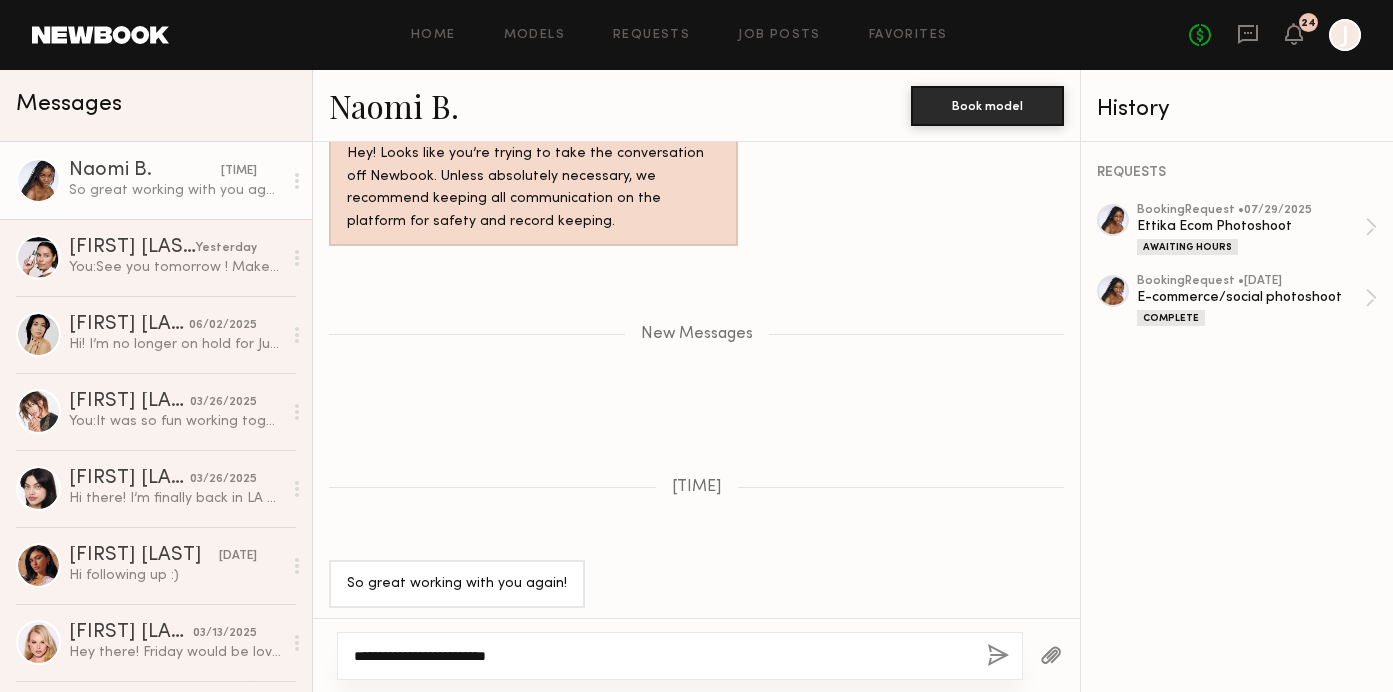 type on "**********" 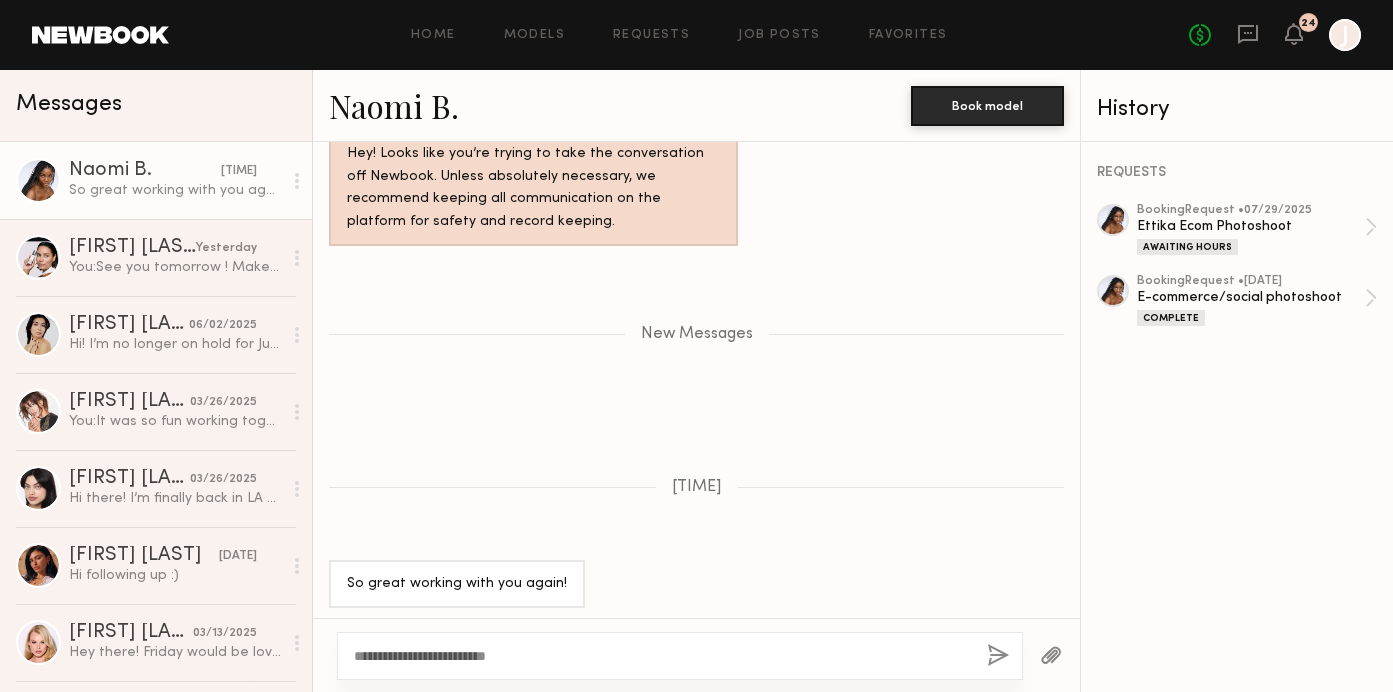 click on "**********" 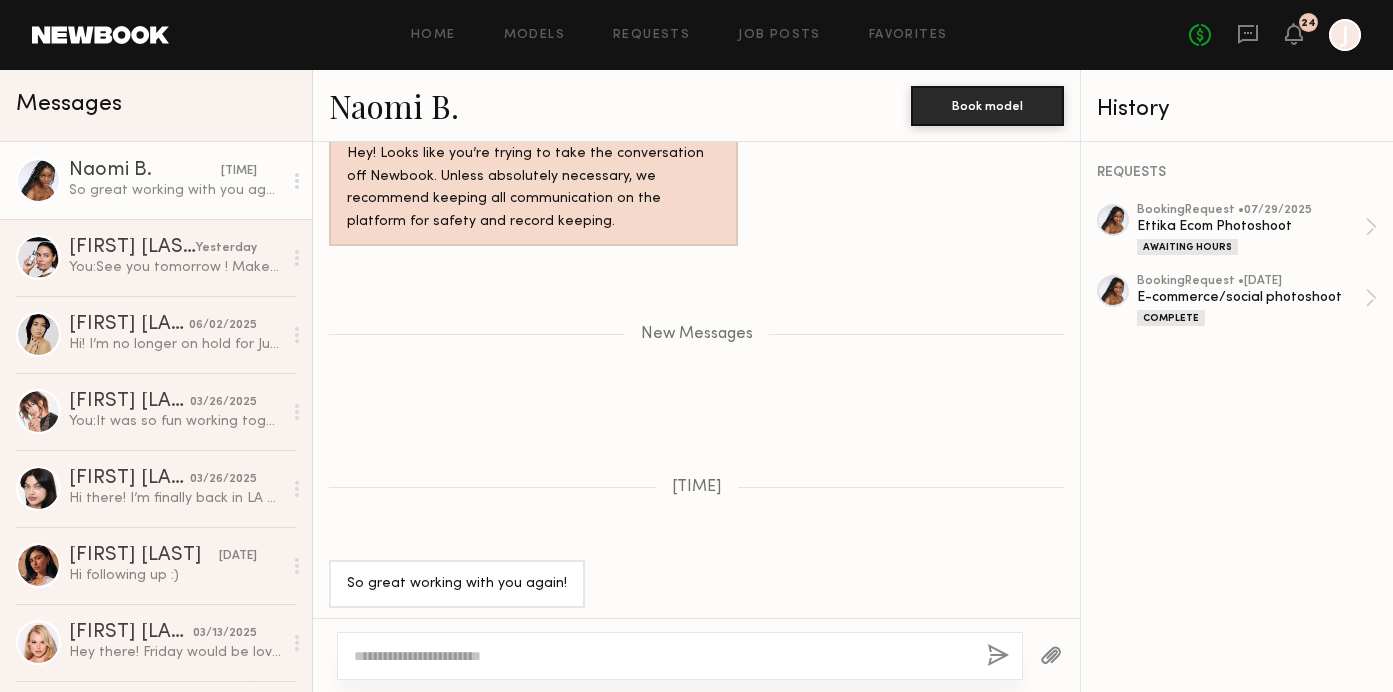scroll, scrollTop: 2817, scrollLeft: 0, axis: vertical 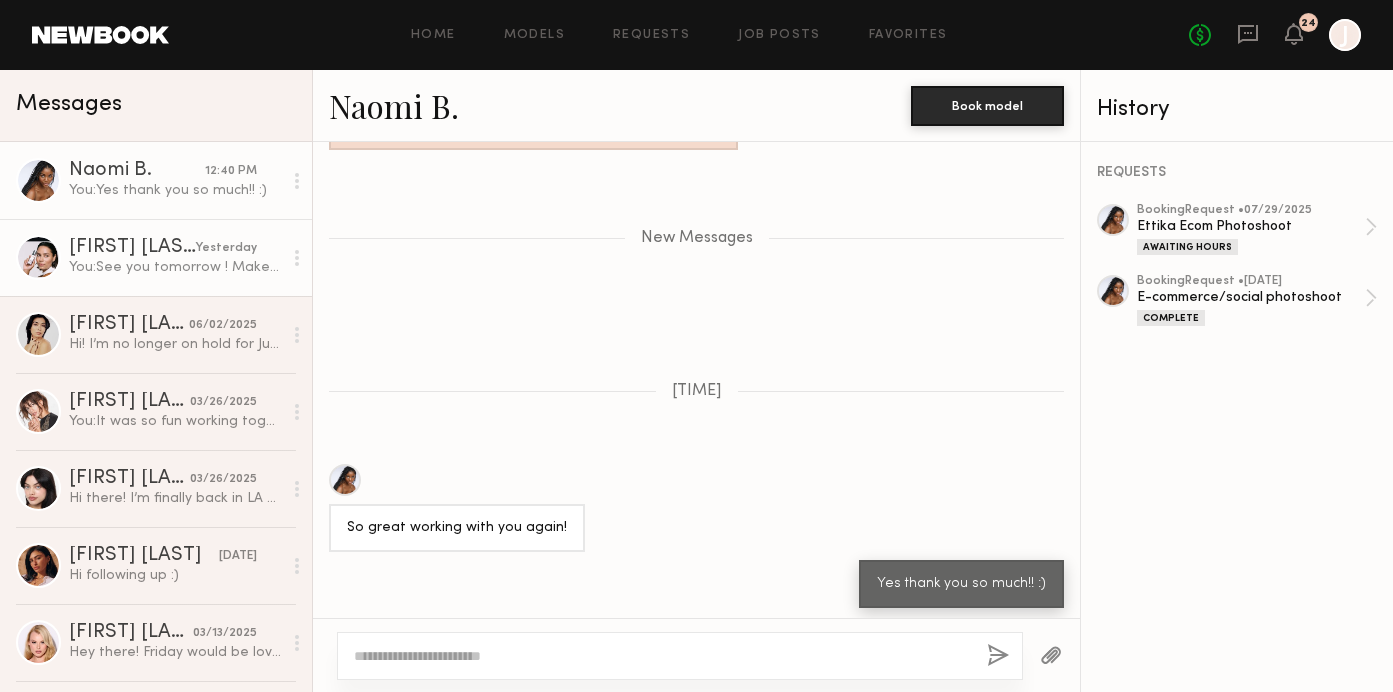 click on "[FIRST] [LAST]" 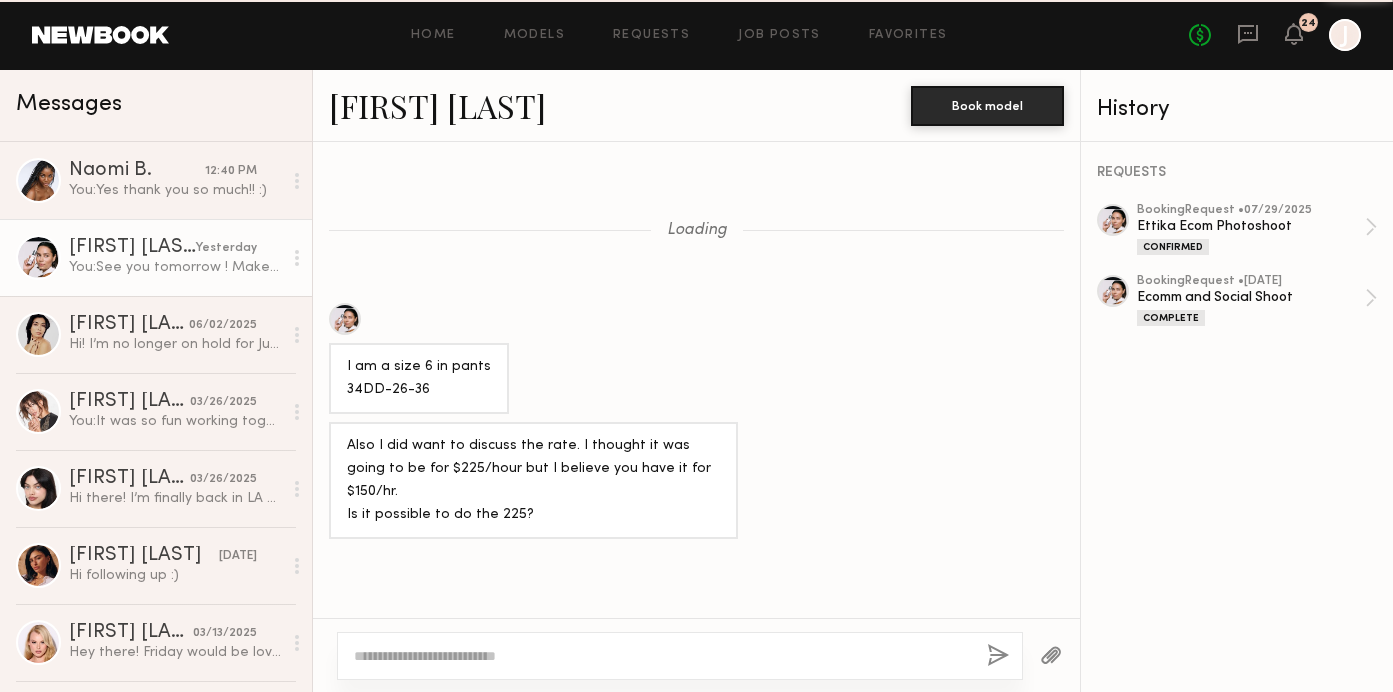 scroll, scrollTop: 1760, scrollLeft: 0, axis: vertical 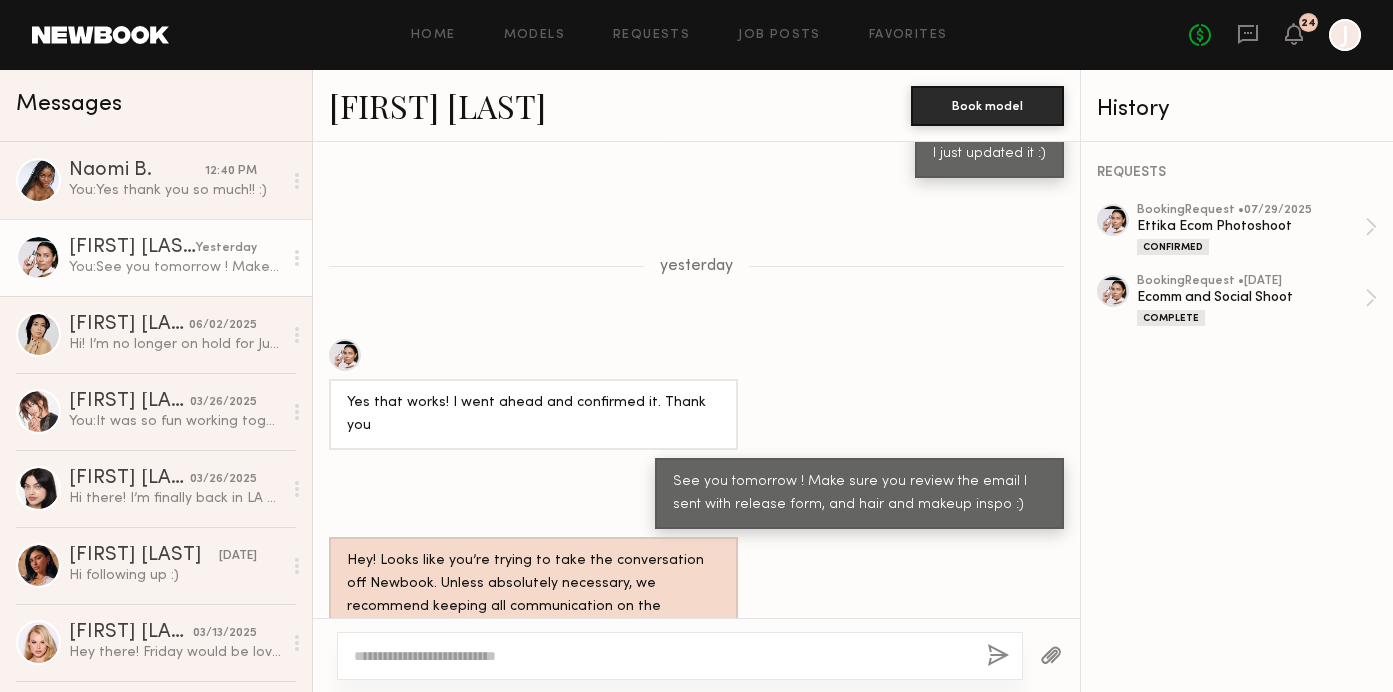 click on "booking Request • [DATE] Ettika Ecom Photoshoot Confirmed booking Request • [DATE] Ecomm and Social Shoot Complete" 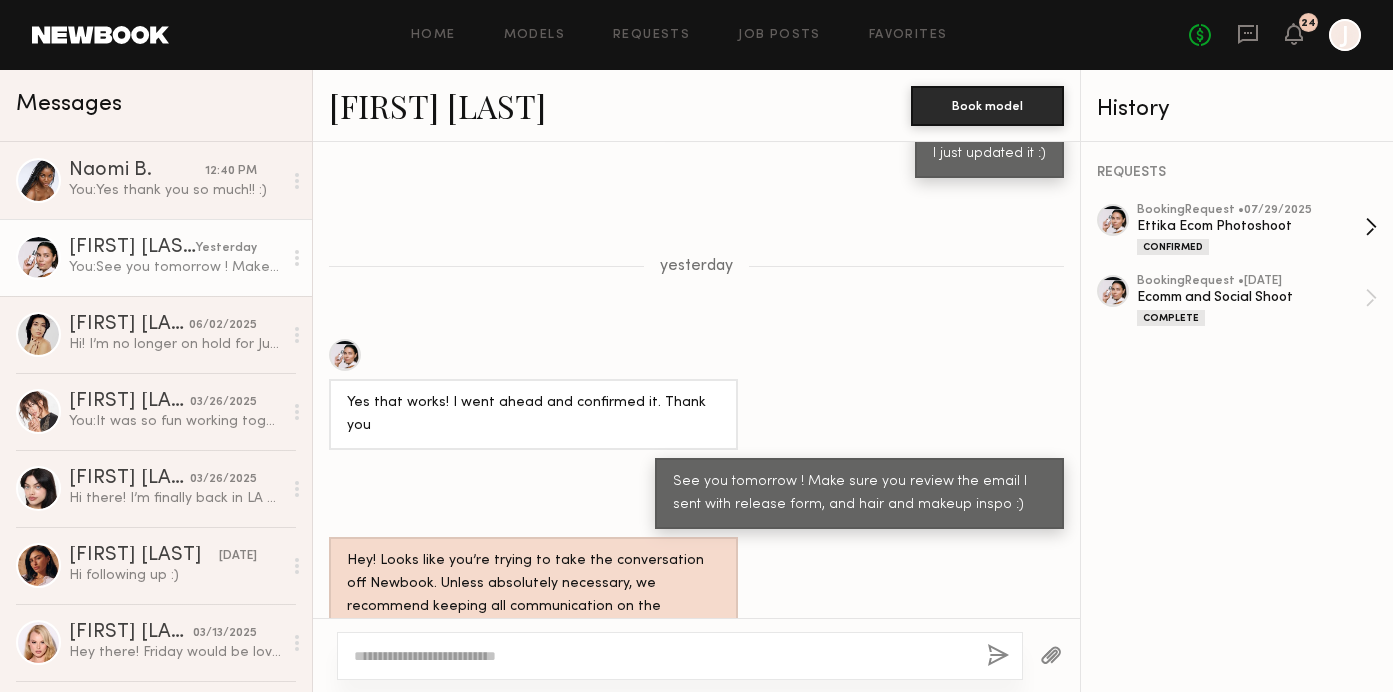 click on "Ettika Ecom Photoshoot" 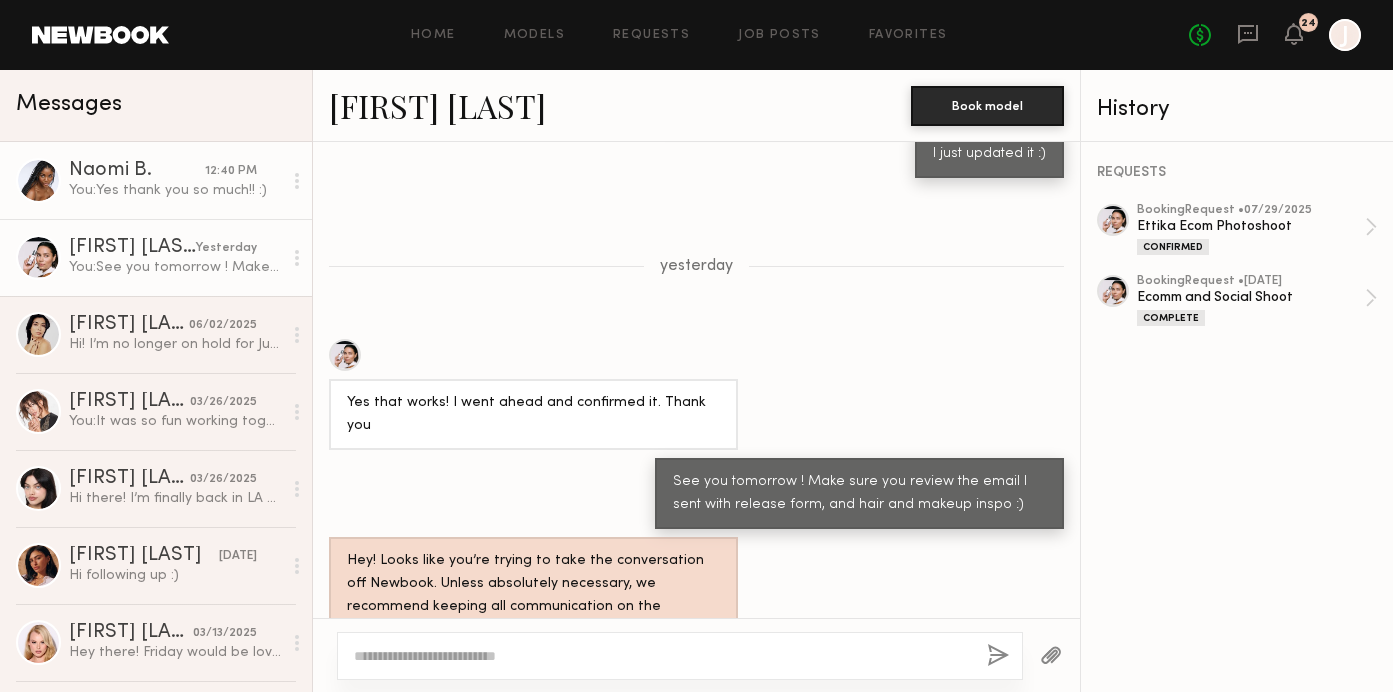click on "Naomi B." 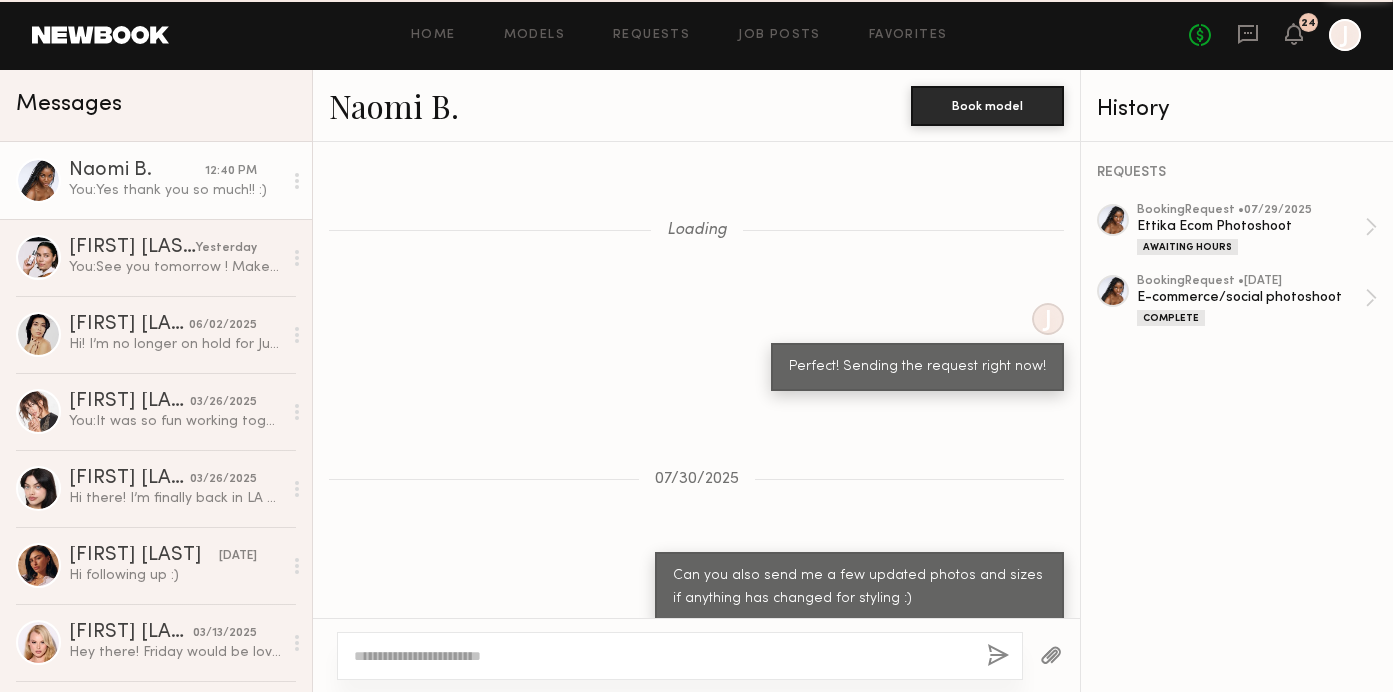 scroll, scrollTop: 2665, scrollLeft: 0, axis: vertical 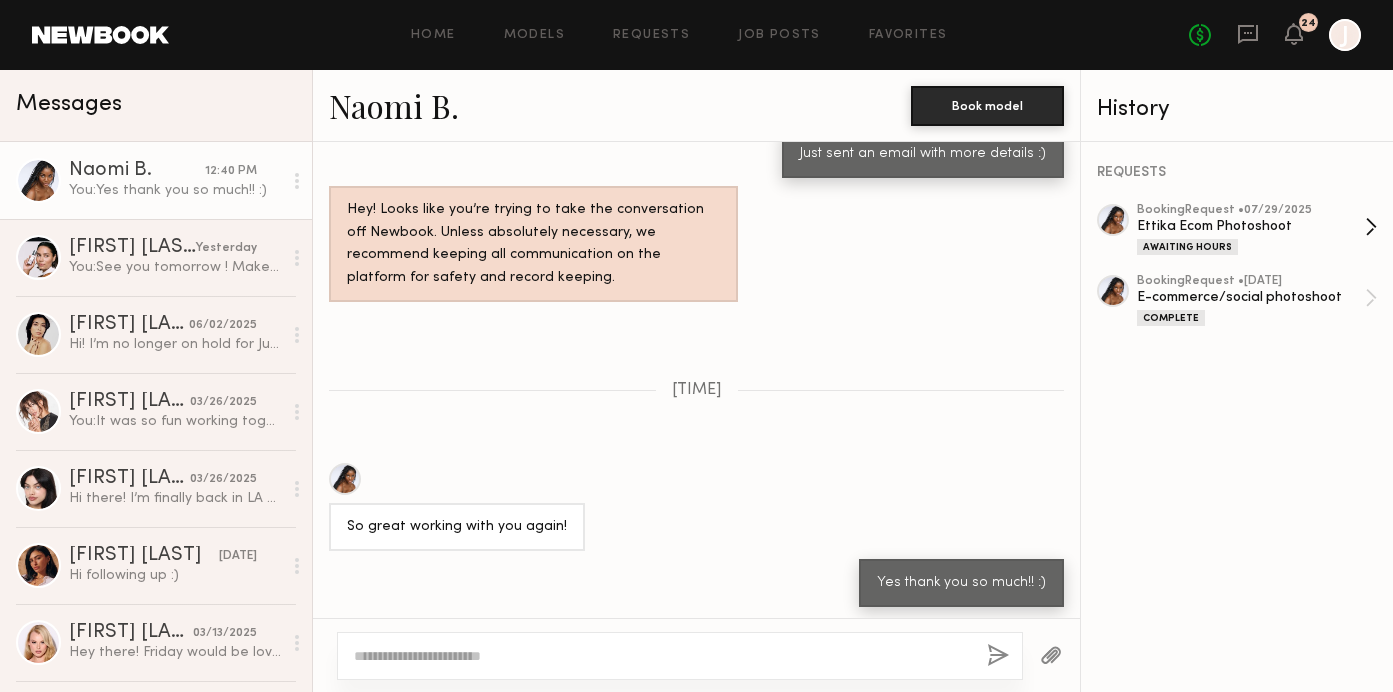 click on "Ettika Ecom Photoshoot" 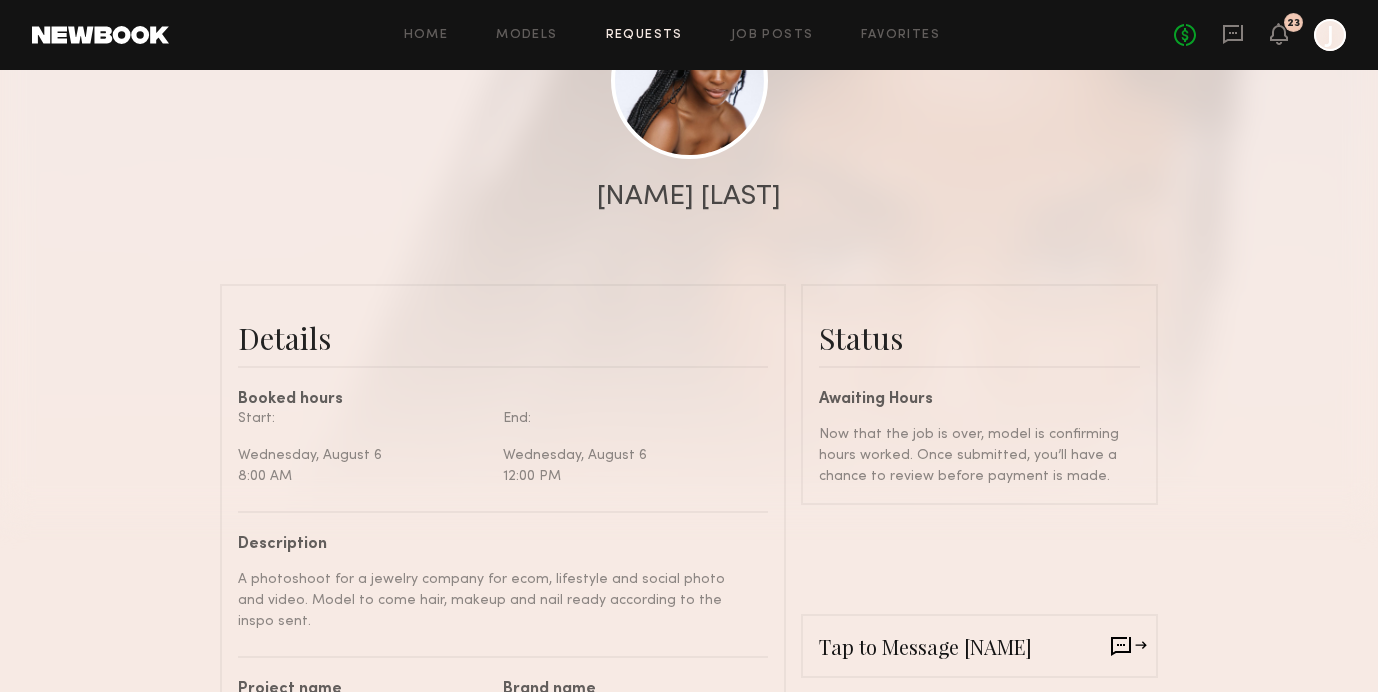 scroll, scrollTop: 290, scrollLeft: 0, axis: vertical 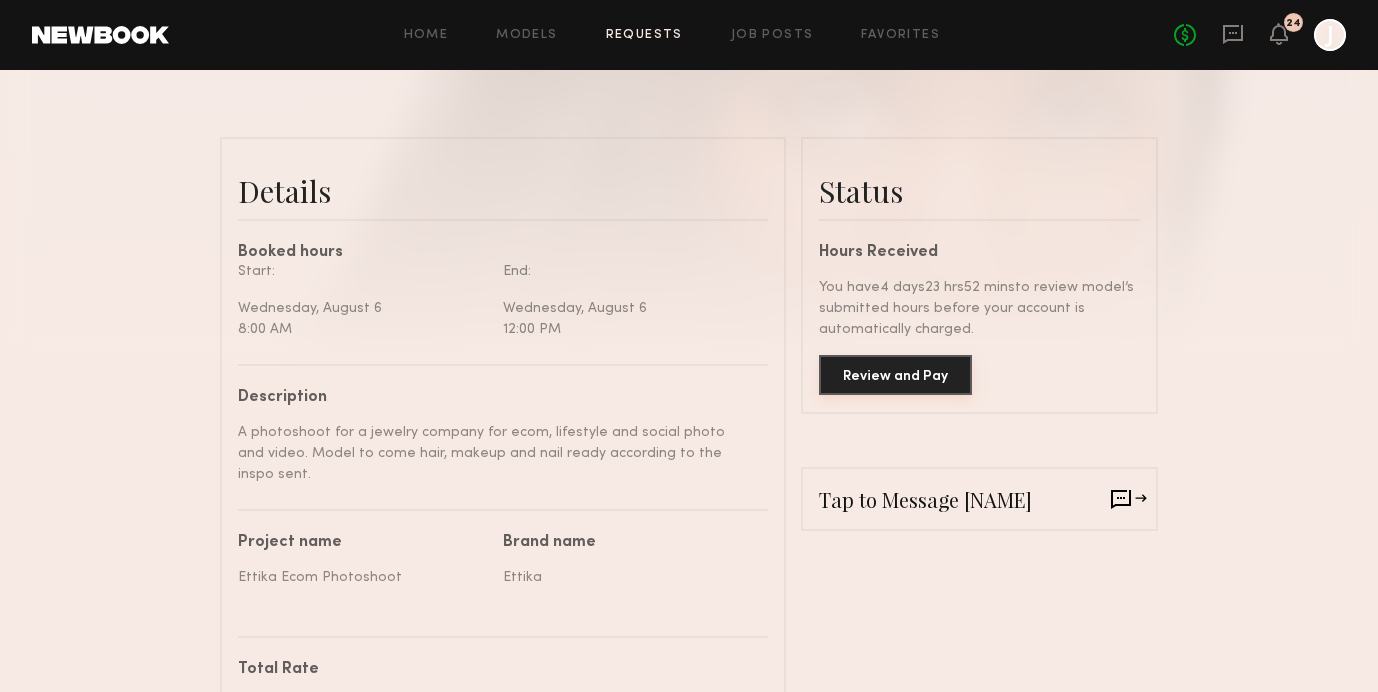 click on "Review and Pay" 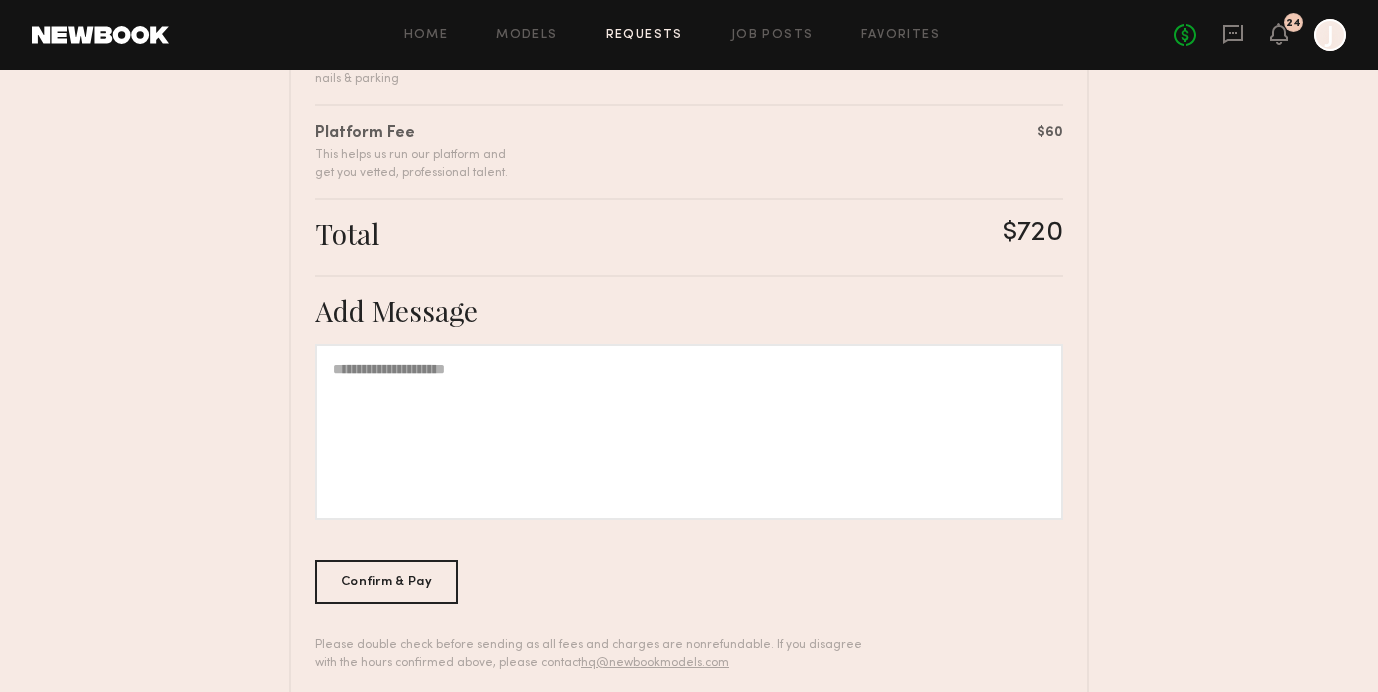 scroll, scrollTop: 662, scrollLeft: 0, axis: vertical 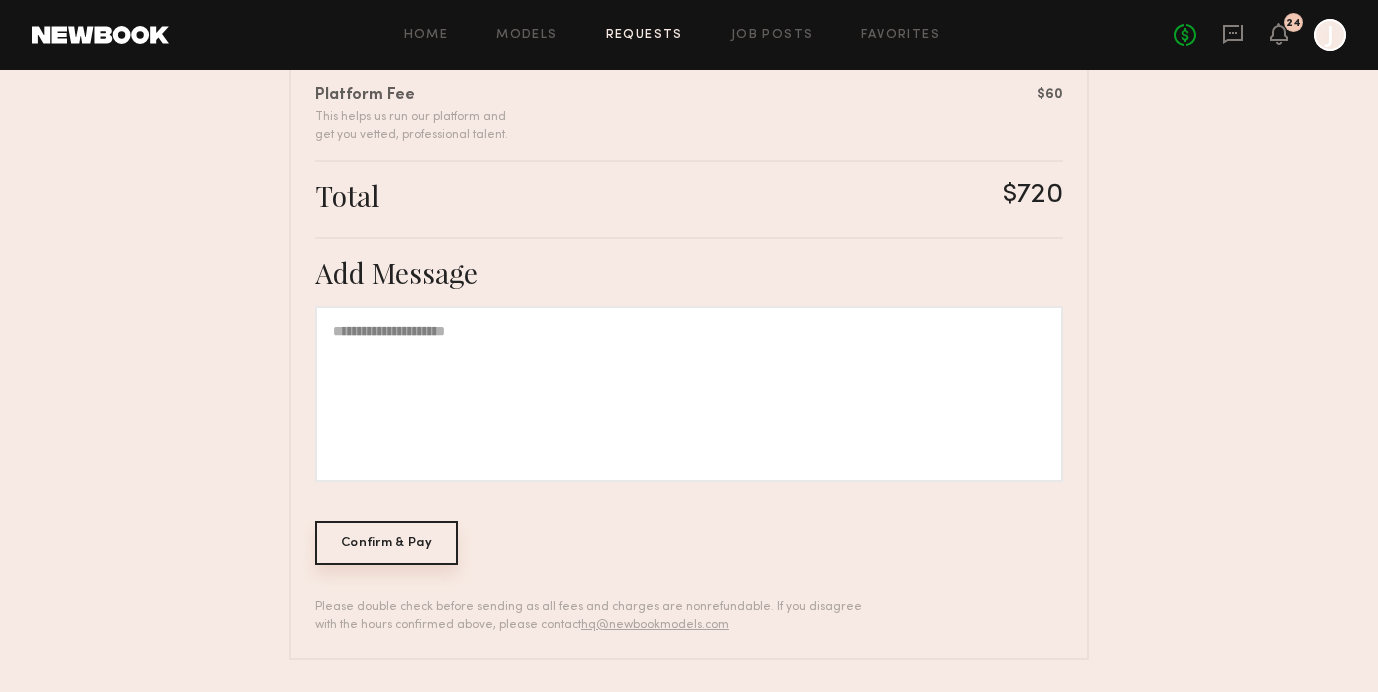 click on "Confirm & Pay" 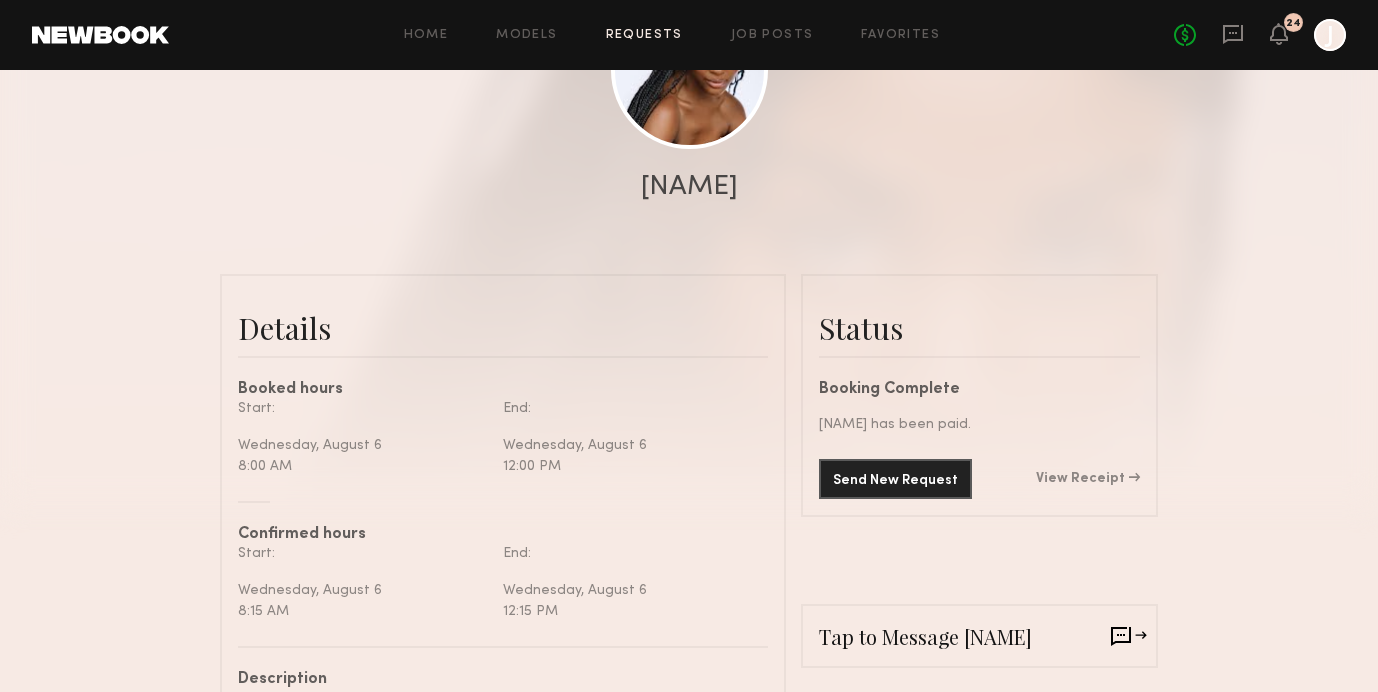scroll, scrollTop: 340, scrollLeft: 0, axis: vertical 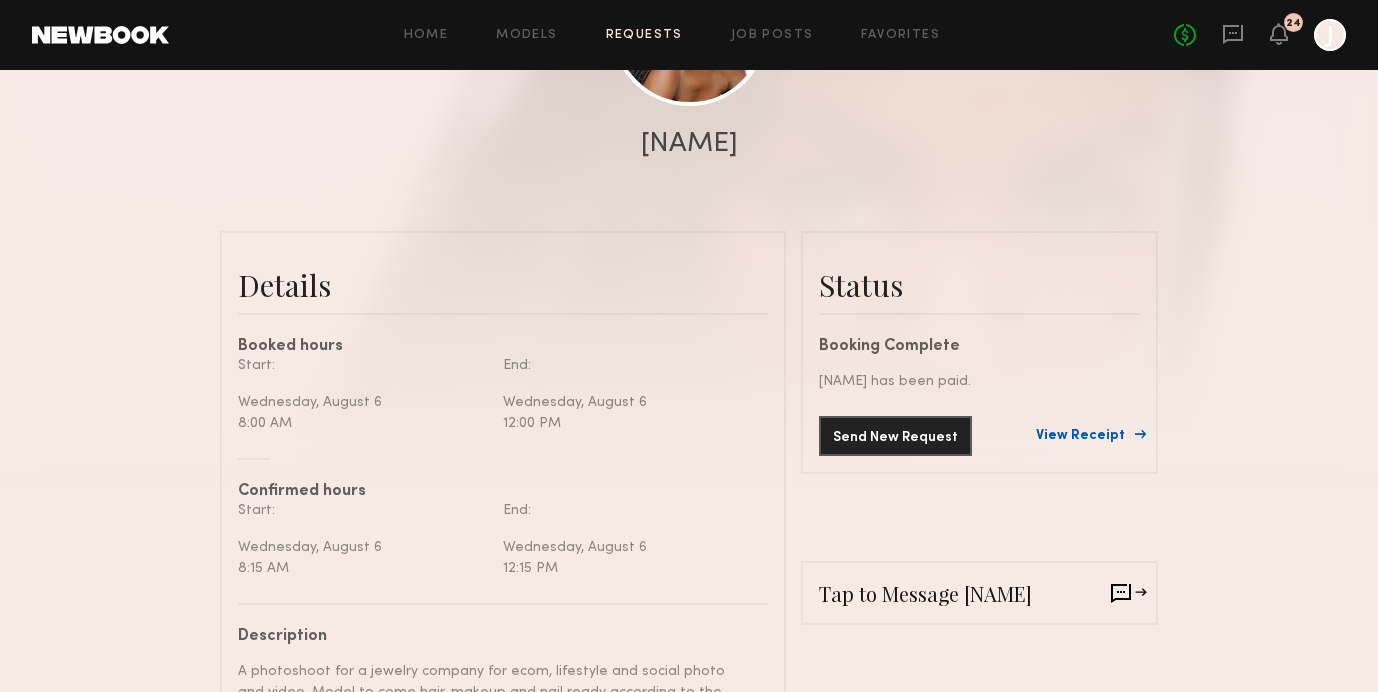 click on "View Receipt" 